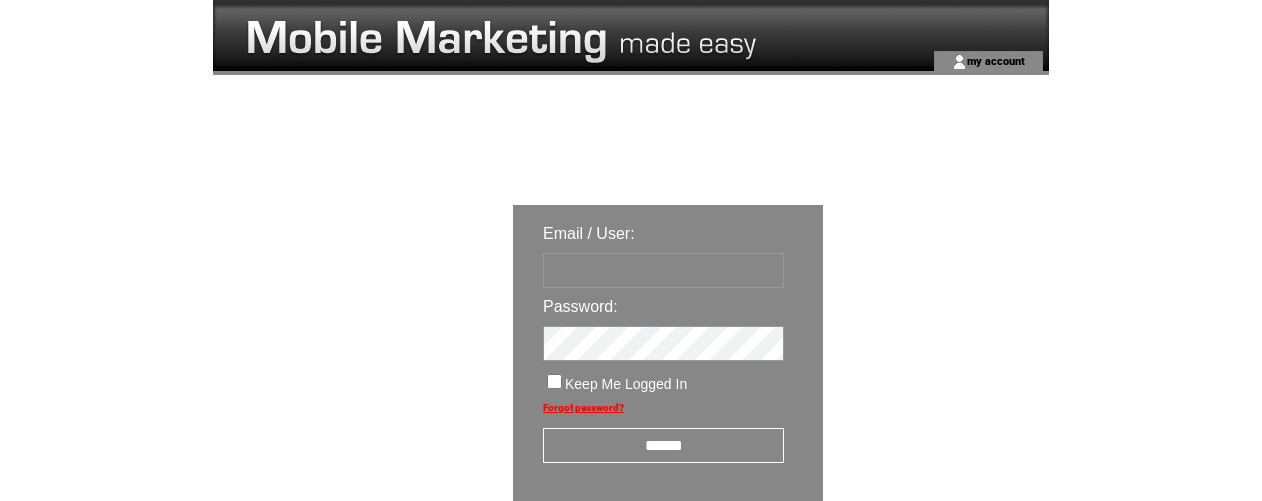 scroll, scrollTop: 0, scrollLeft: 0, axis: both 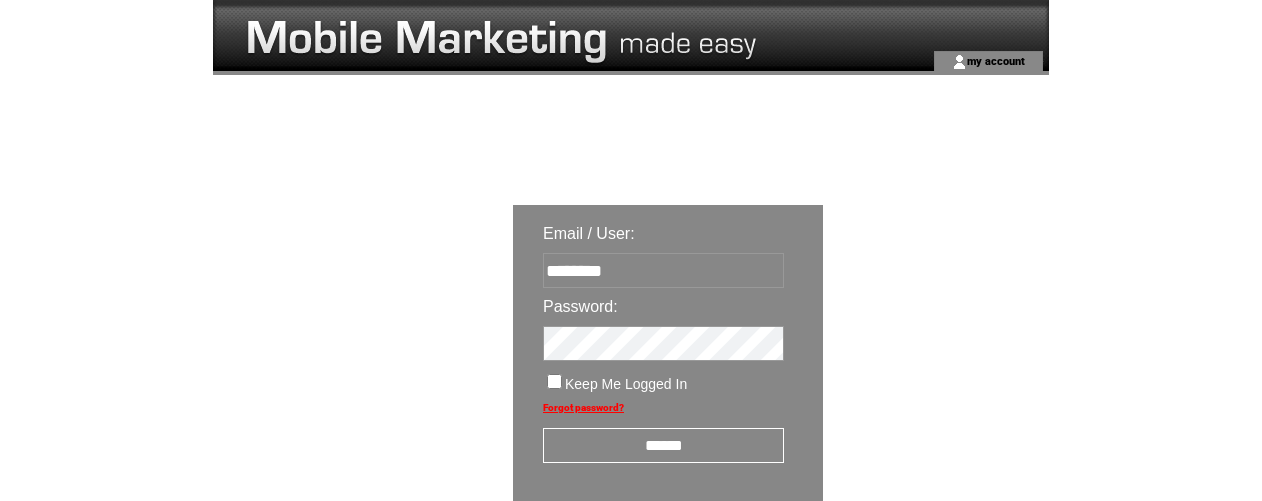 click on "******" at bounding box center (663, 445) 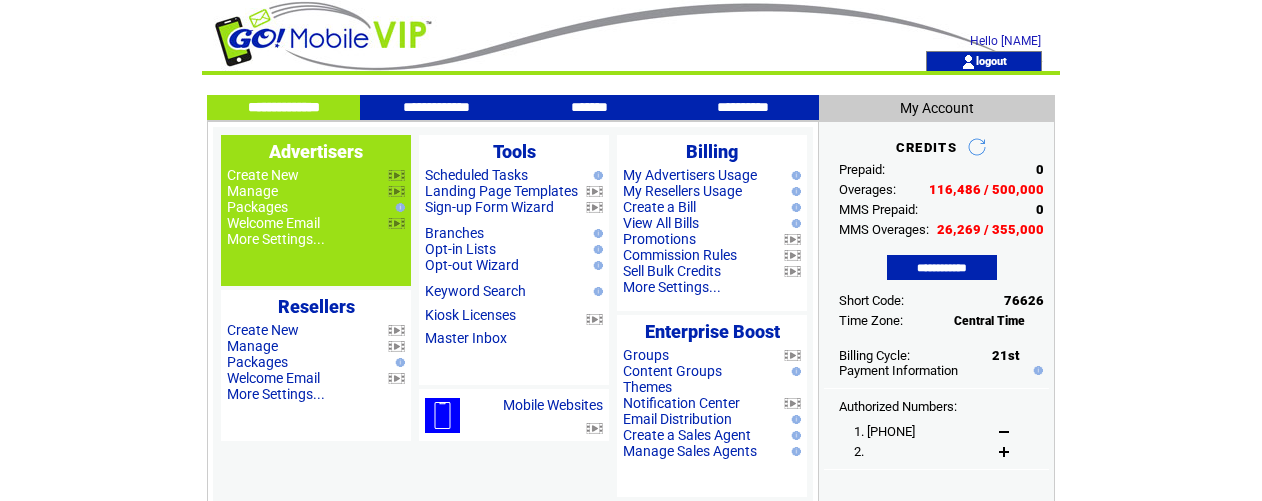 scroll, scrollTop: 0, scrollLeft: 0, axis: both 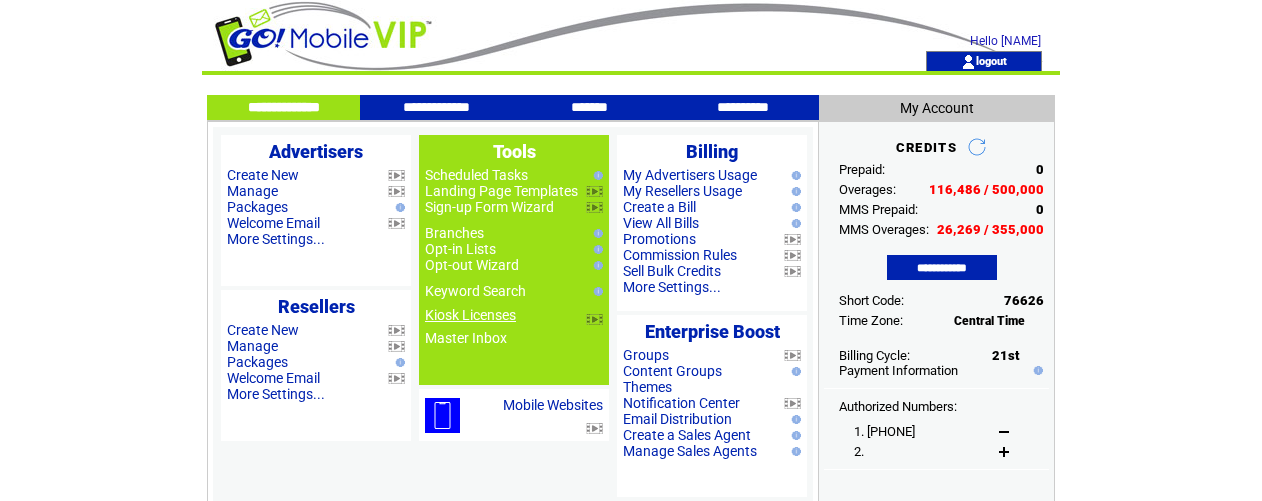 click on "Kiosk Licenses" at bounding box center [470, 315] 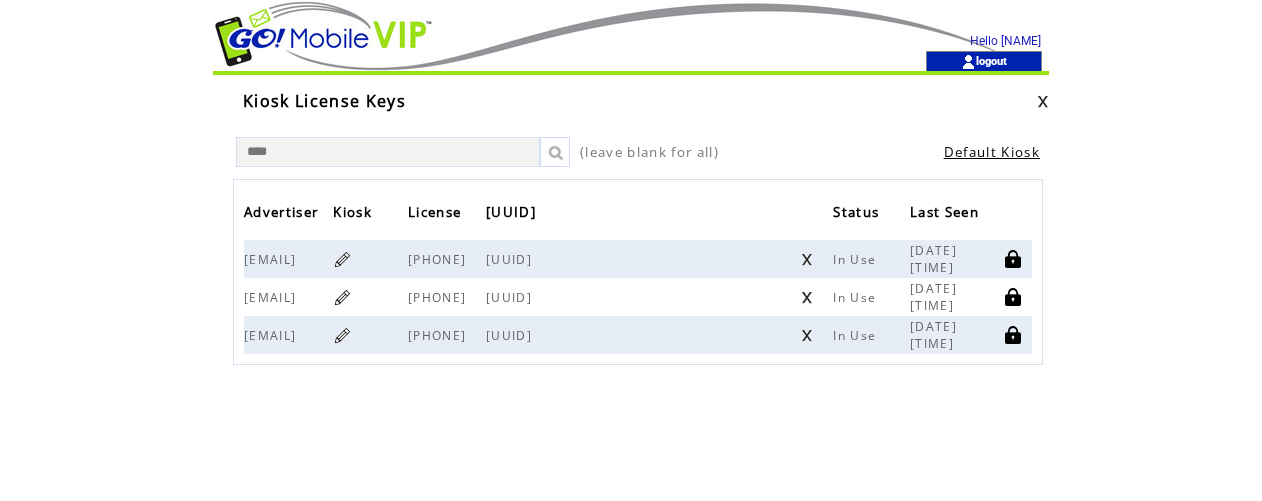 scroll, scrollTop: 0, scrollLeft: 0, axis: both 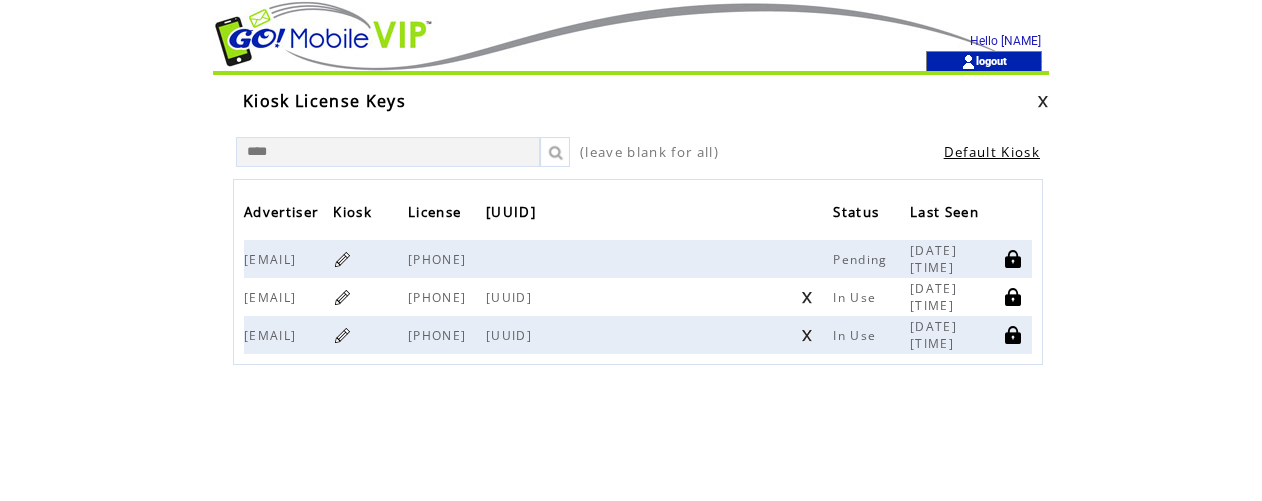click at bounding box center (342, 335) 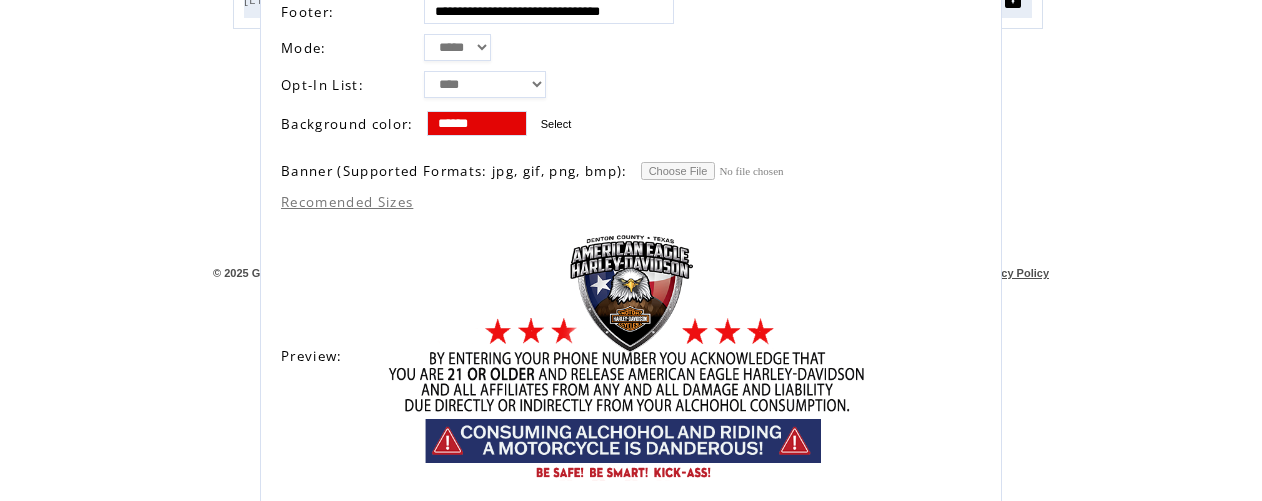 scroll, scrollTop: 397, scrollLeft: 0, axis: vertical 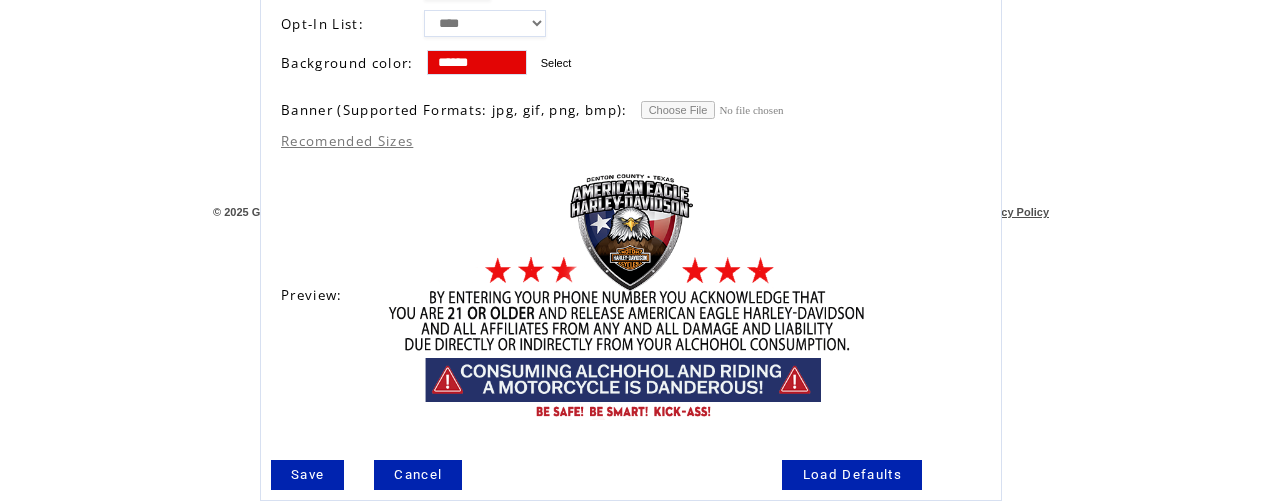 click on "Cancel" at bounding box center (418, 475) 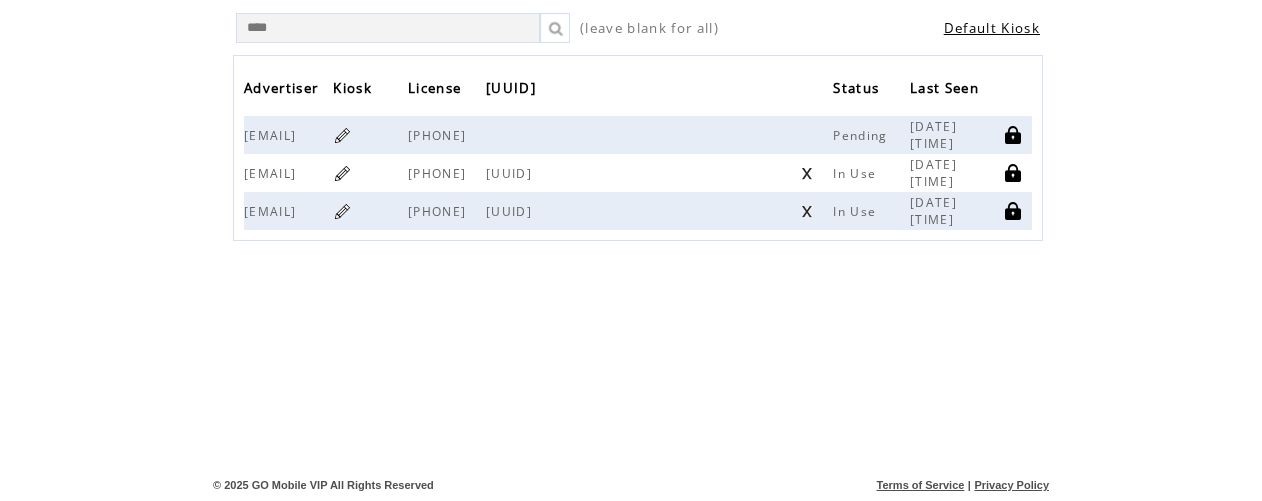 click at bounding box center (342, 173) 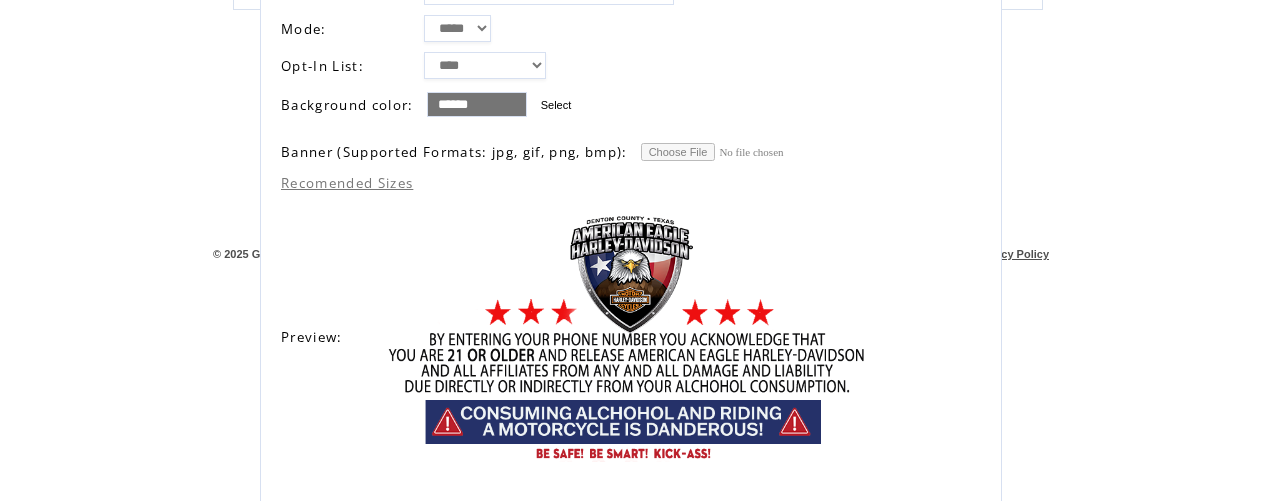 scroll, scrollTop: 397, scrollLeft: 0, axis: vertical 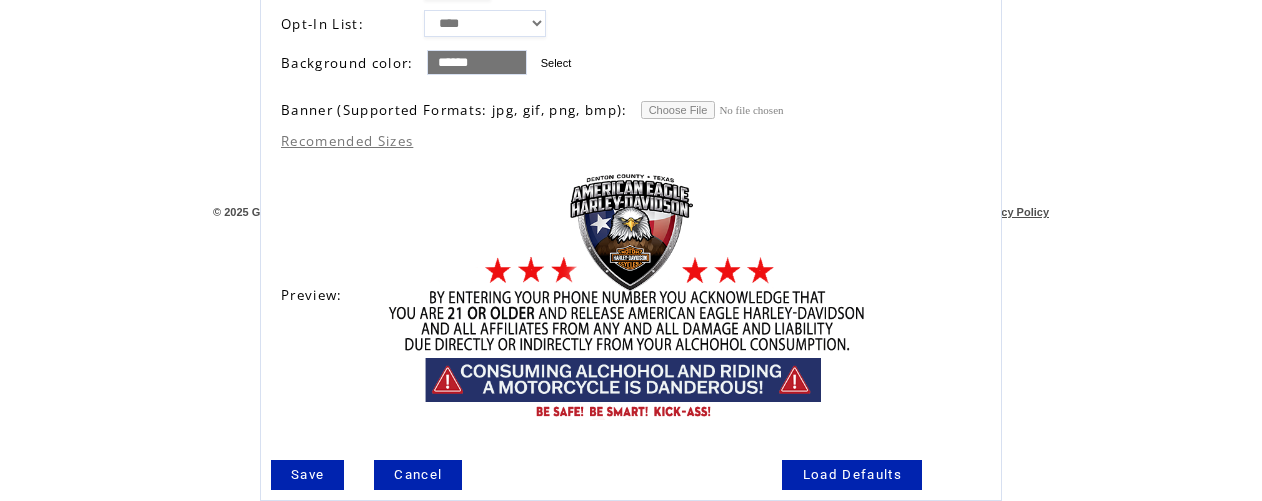 click on "Cancel" at bounding box center (418, 475) 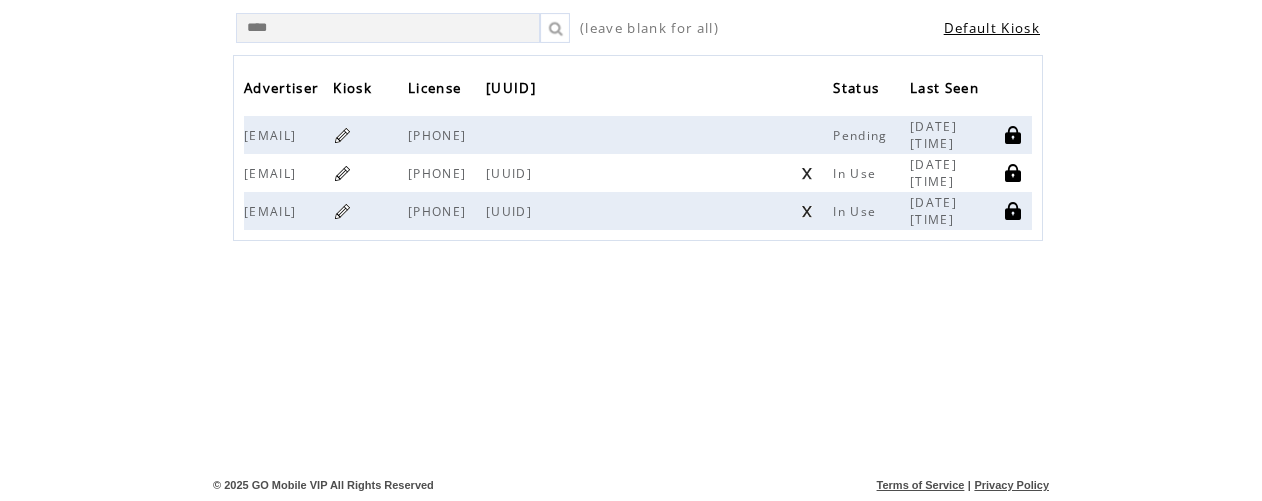 scroll, scrollTop: 124, scrollLeft: 0, axis: vertical 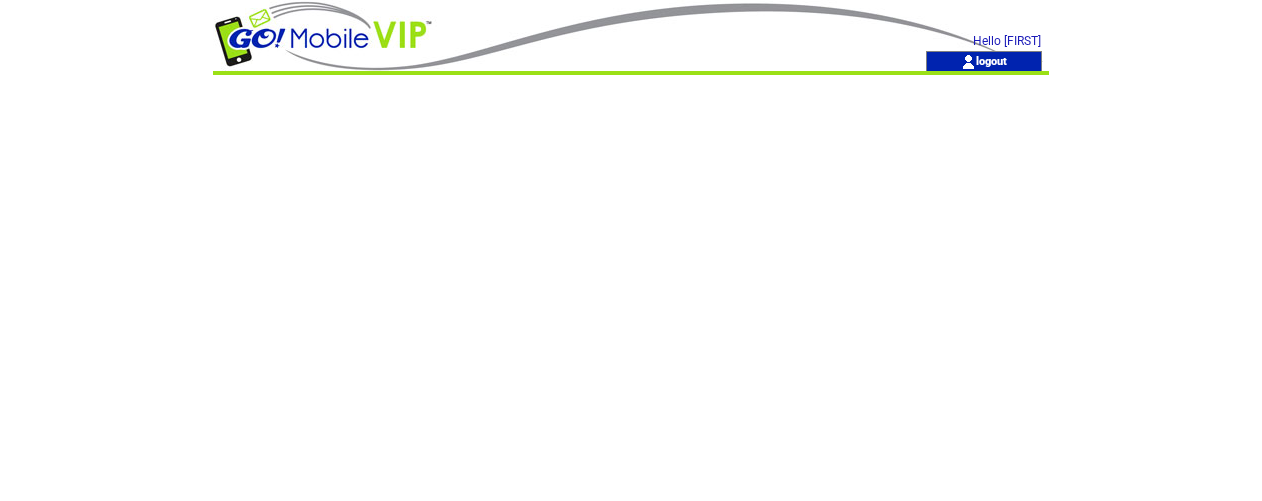 click at bounding box center [529, 25] 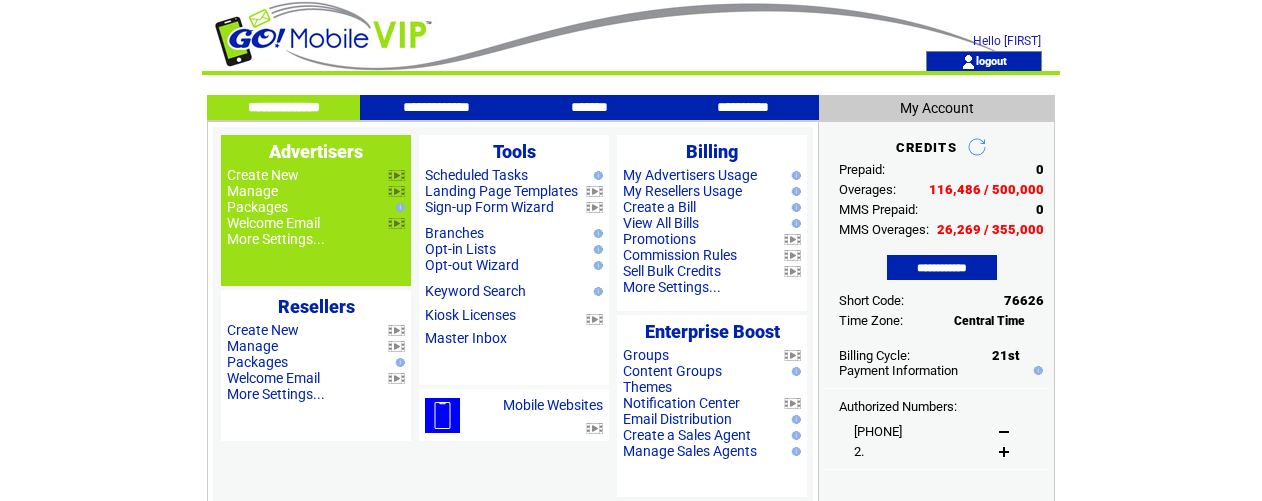 scroll, scrollTop: 0, scrollLeft: 0, axis: both 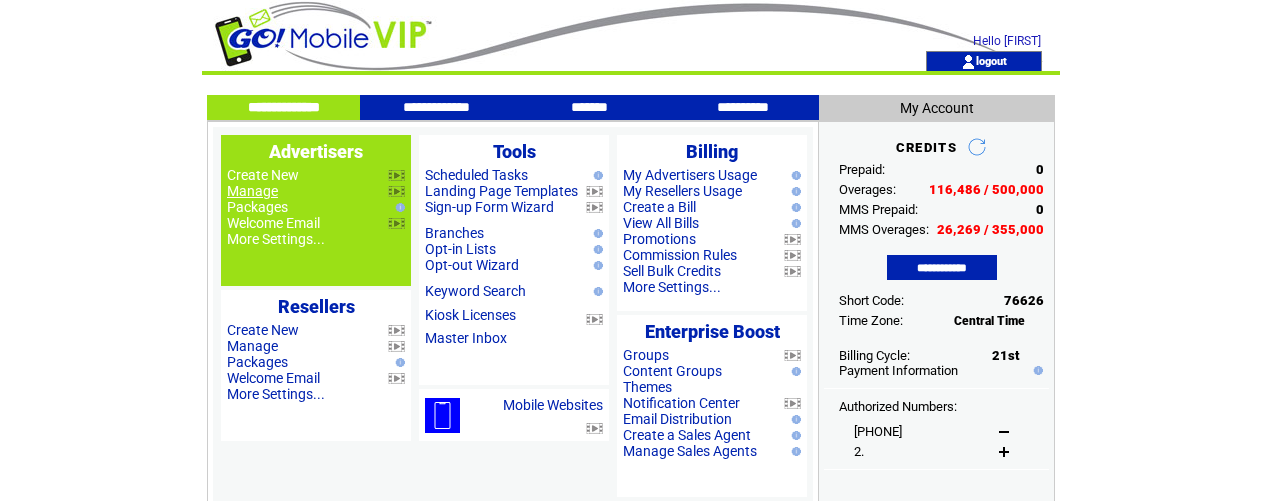 click on "Manage" at bounding box center (252, 191) 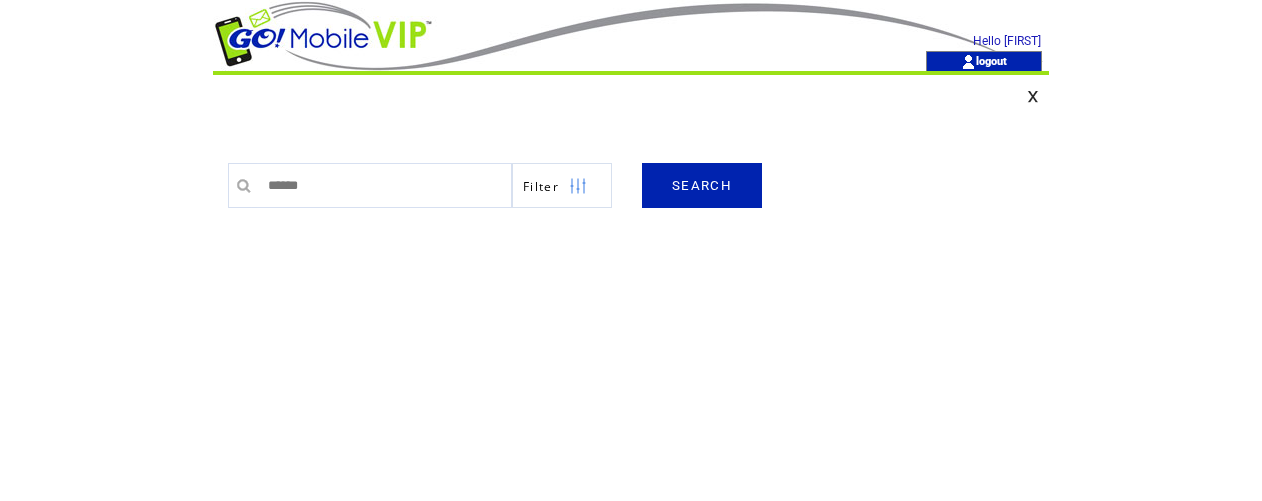 scroll, scrollTop: 0, scrollLeft: 0, axis: both 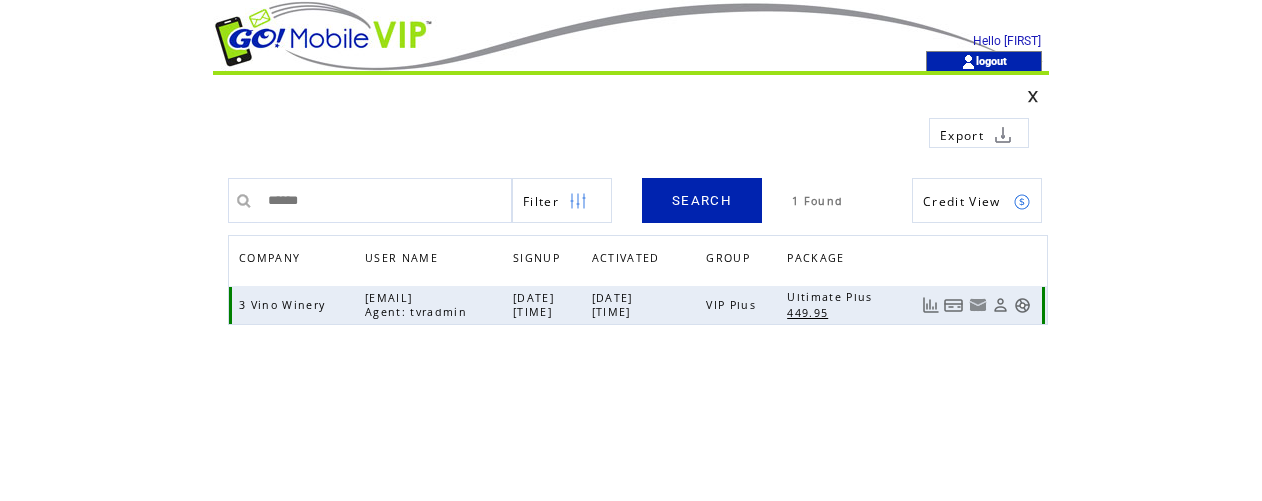 click at bounding box center (1022, 305) 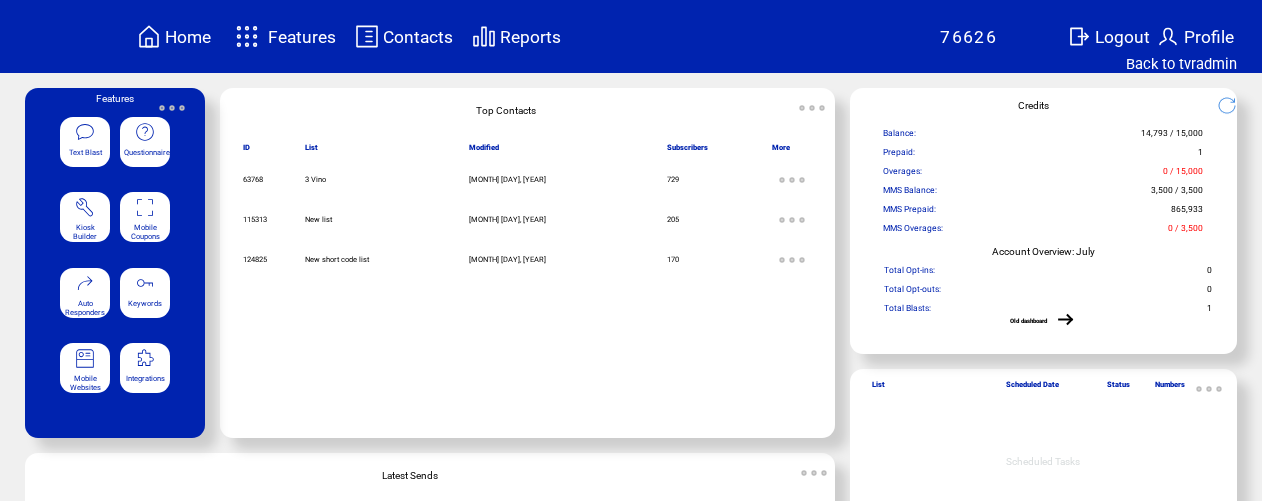 scroll, scrollTop: 0, scrollLeft: 0, axis: both 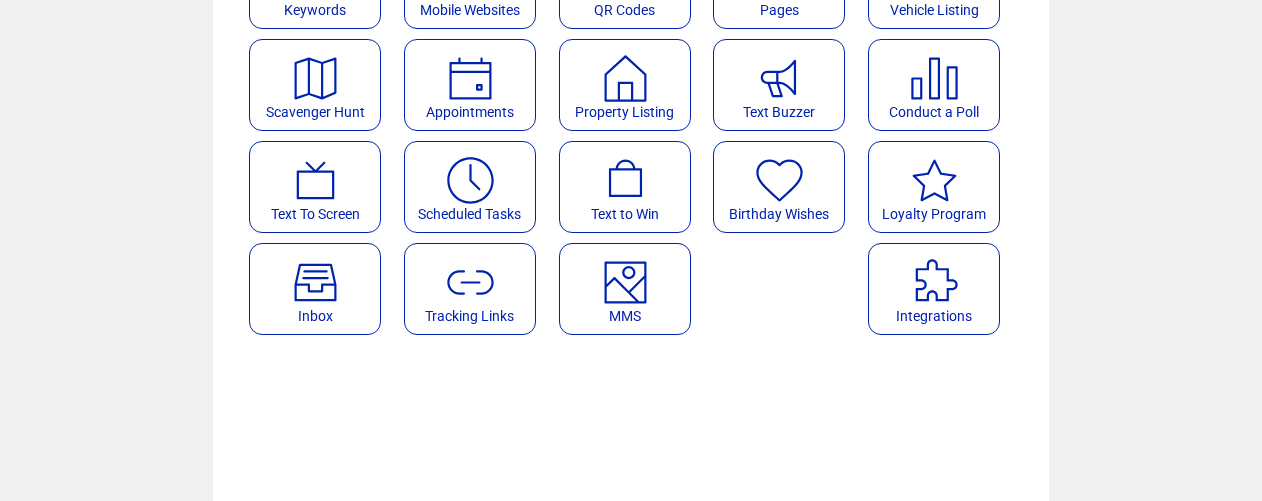 click on "MMS" 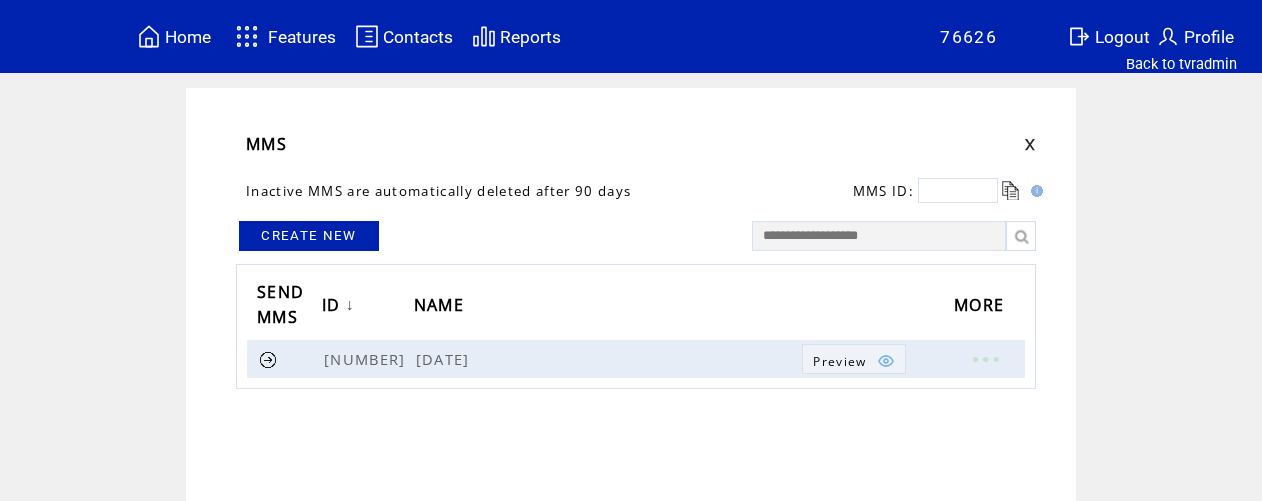 scroll, scrollTop: 0, scrollLeft: 0, axis: both 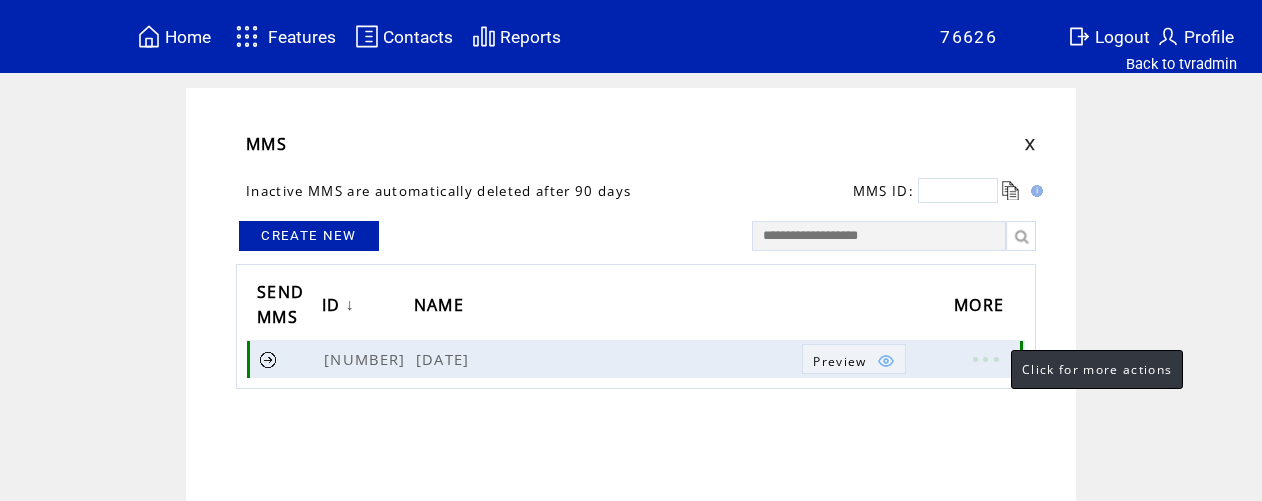 click at bounding box center [985, 359] 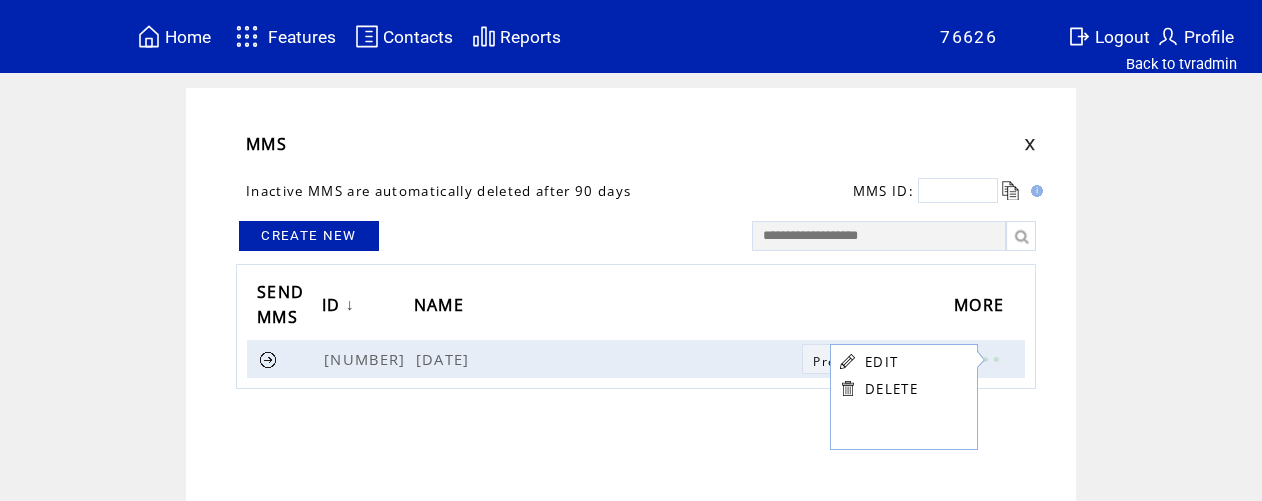 click on "EDIT" at bounding box center [881, 362] 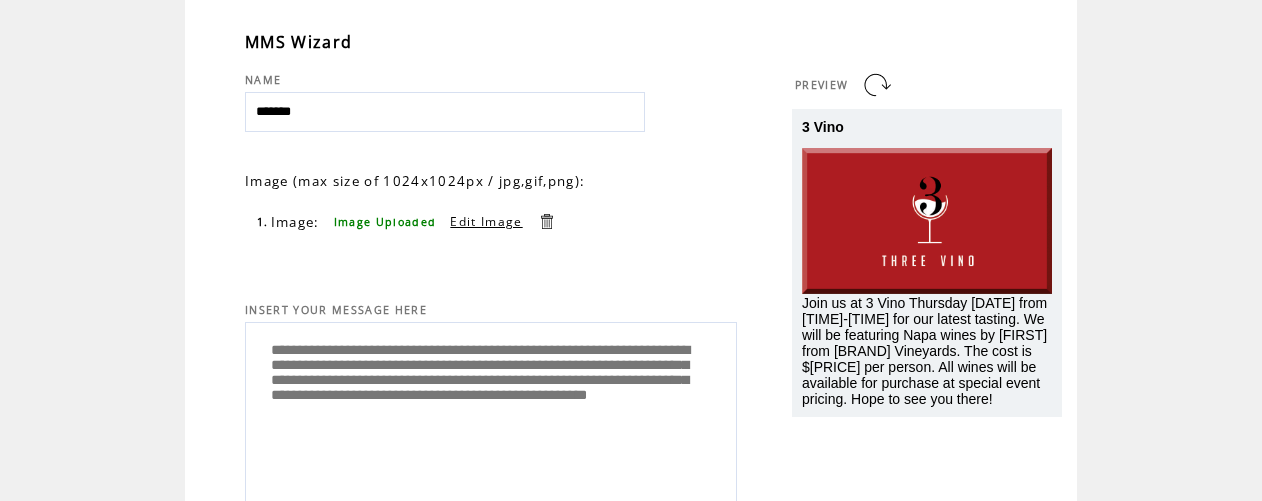 scroll, scrollTop: 102, scrollLeft: 0, axis: vertical 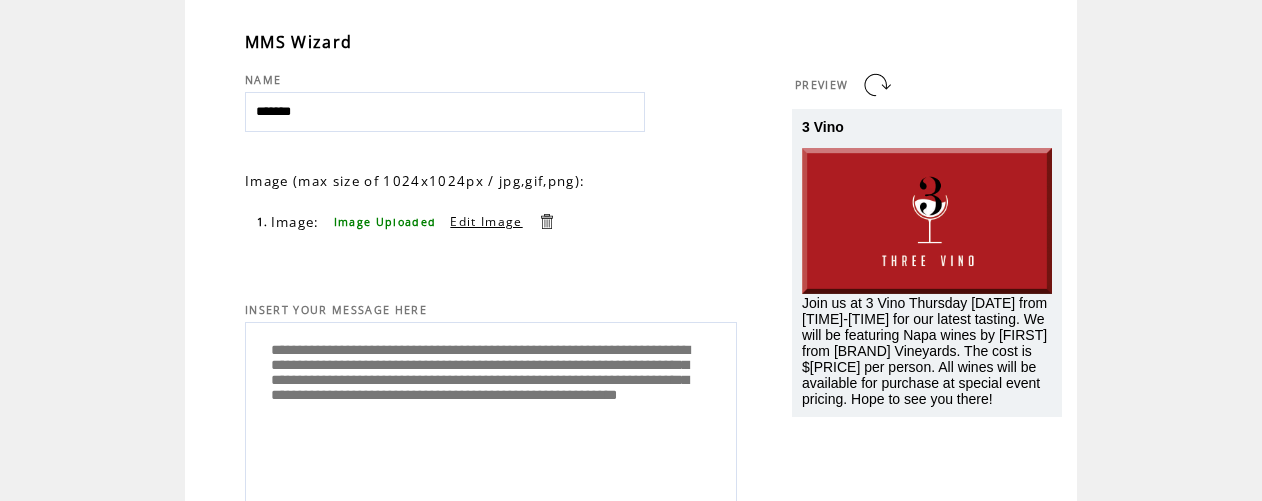 type on "**********" 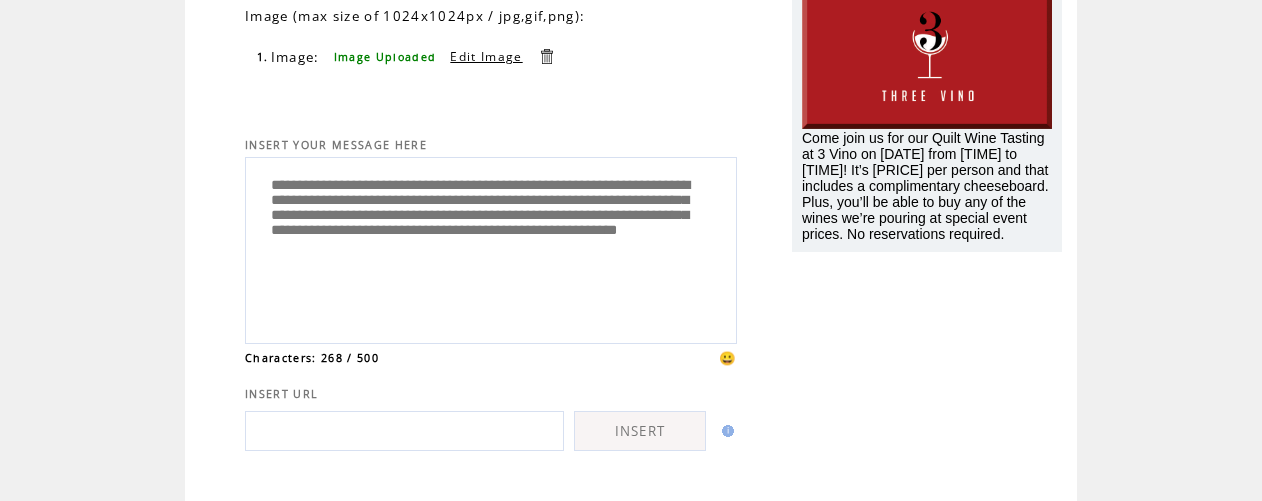 scroll, scrollTop: 394, scrollLeft: 0, axis: vertical 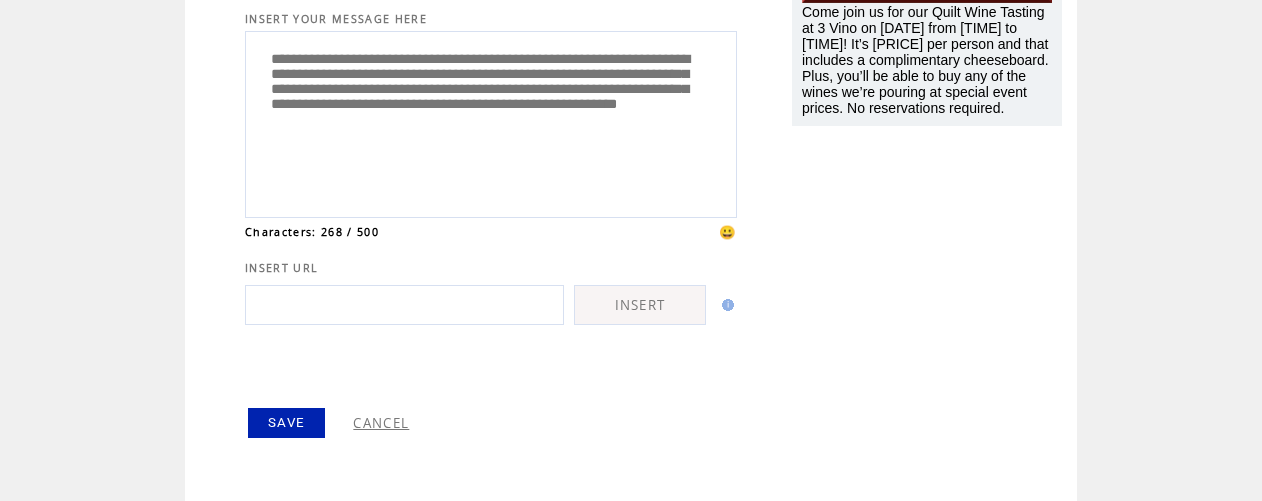 click on "SAVE" at bounding box center (286, 423) 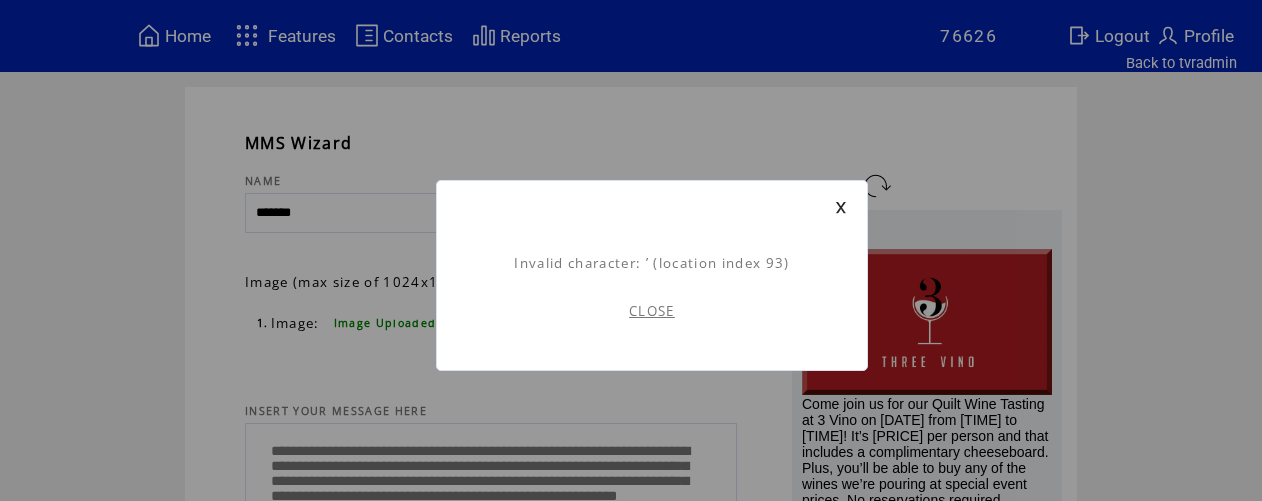 scroll, scrollTop: 1, scrollLeft: 0, axis: vertical 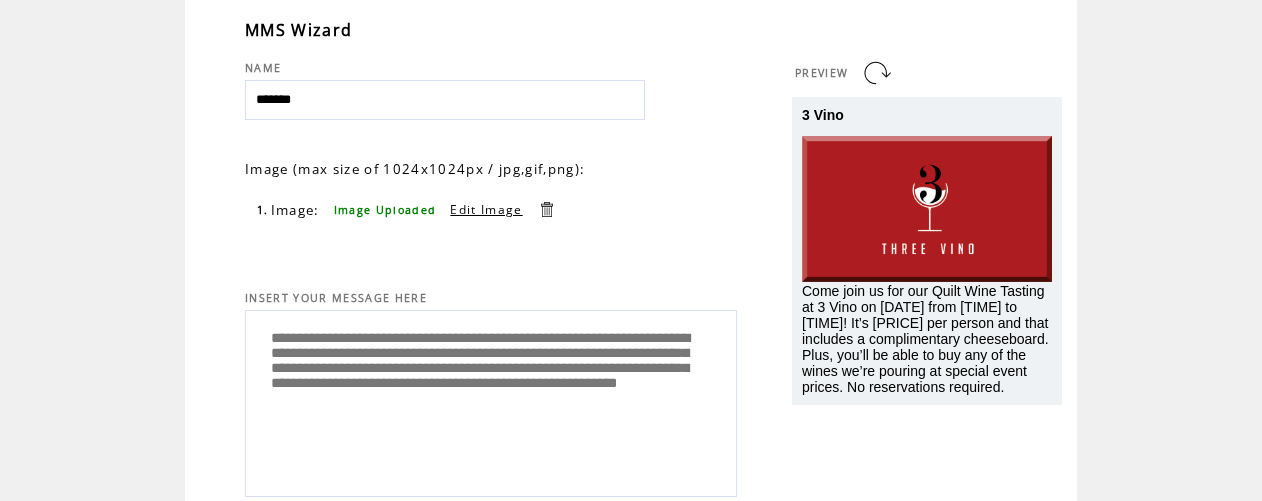 click on "**********" at bounding box center (491, 401) 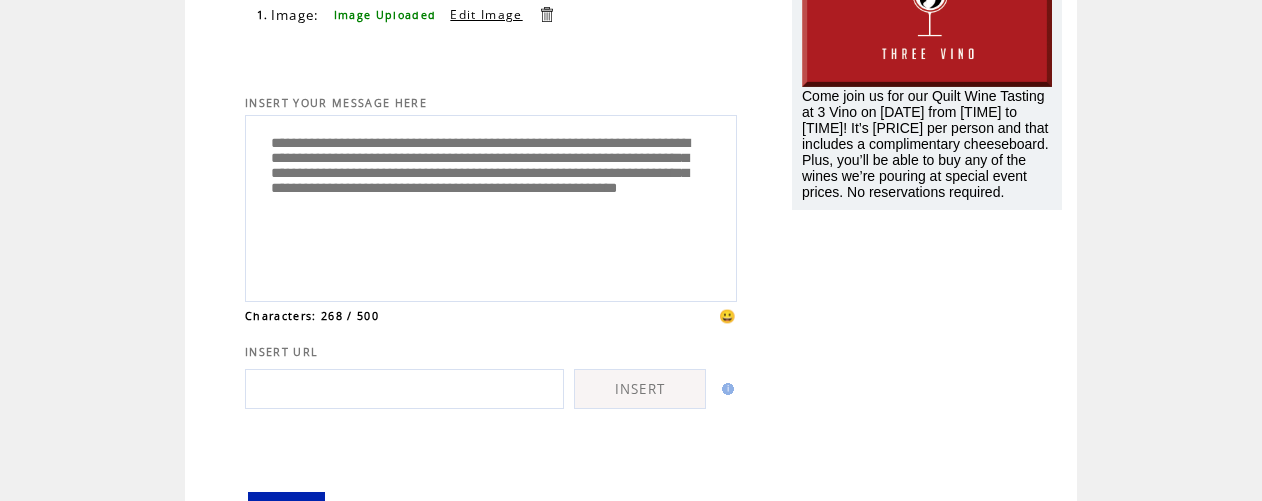 scroll, scrollTop: 394, scrollLeft: 0, axis: vertical 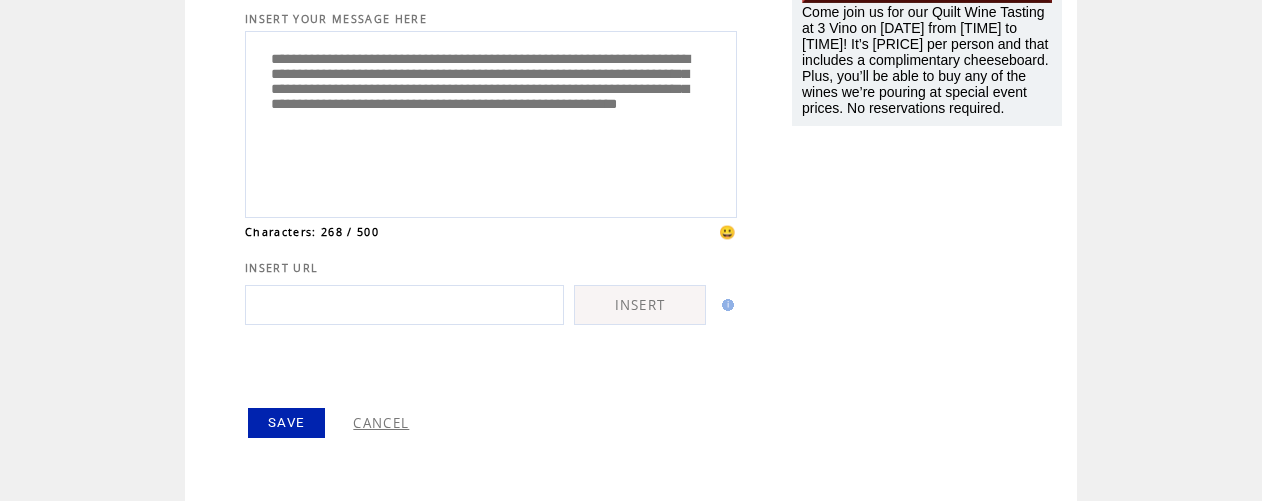 type on "**********" 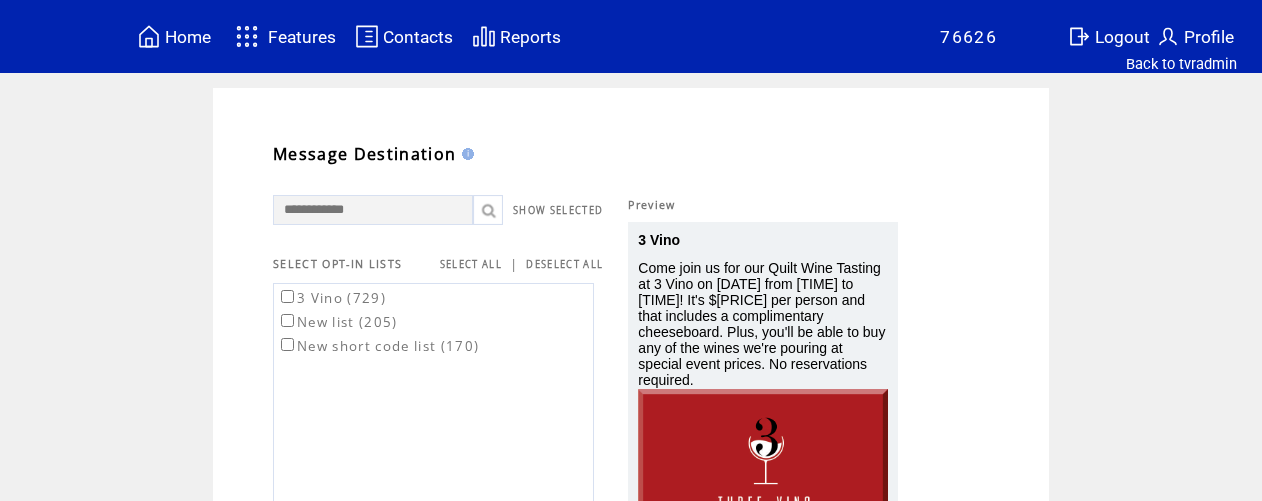 scroll, scrollTop: 0, scrollLeft: 0, axis: both 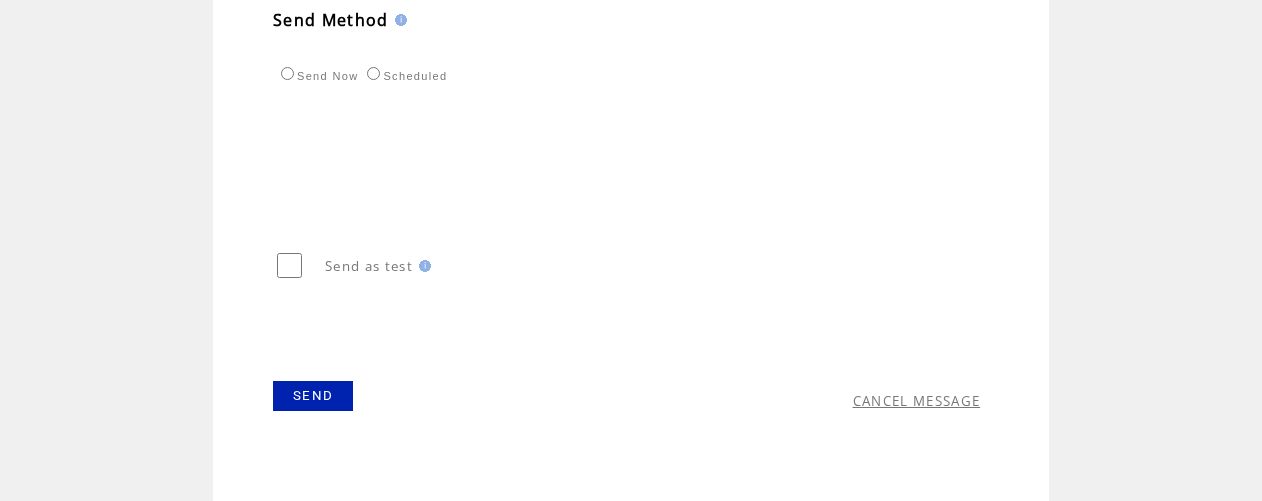 click on "SEND" at bounding box center (313, 396) 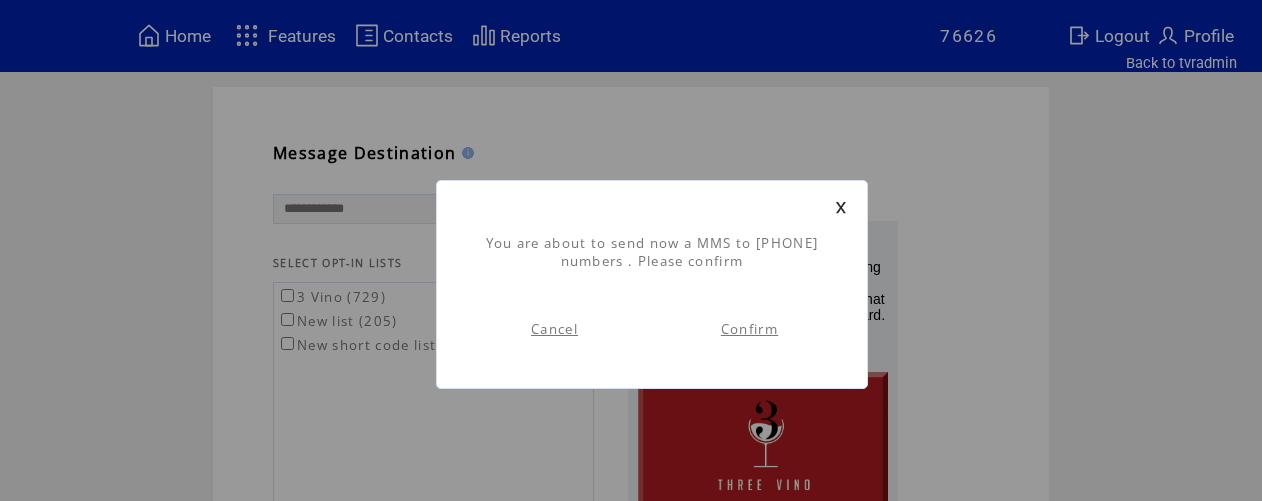 scroll, scrollTop: 1, scrollLeft: 0, axis: vertical 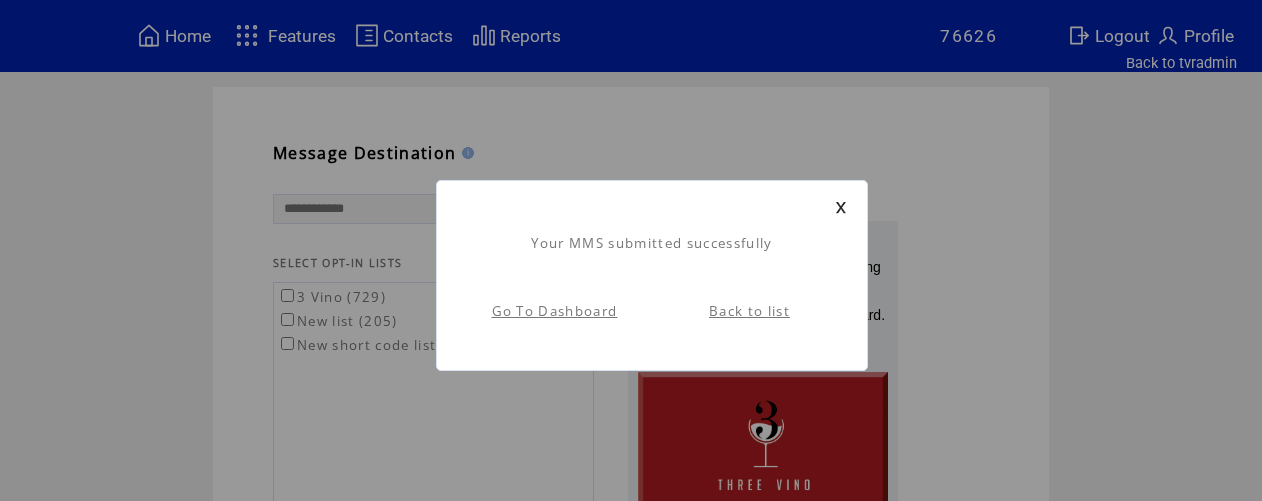 click on "Go To Dashboard" at bounding box center (555, 311) 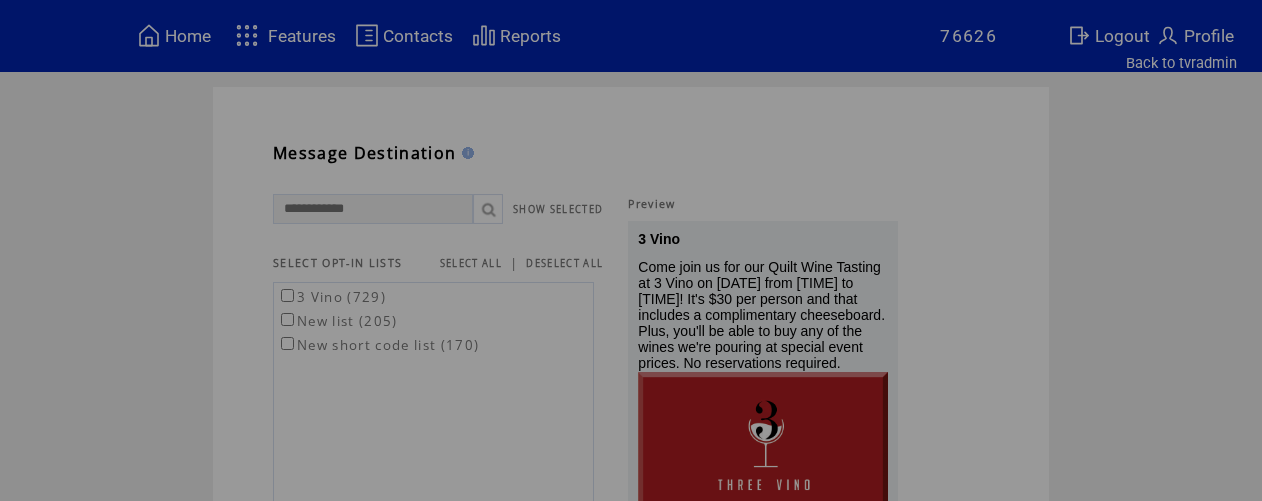 scroll, scrollTop: 0, scrollLeft: 0, axis: both 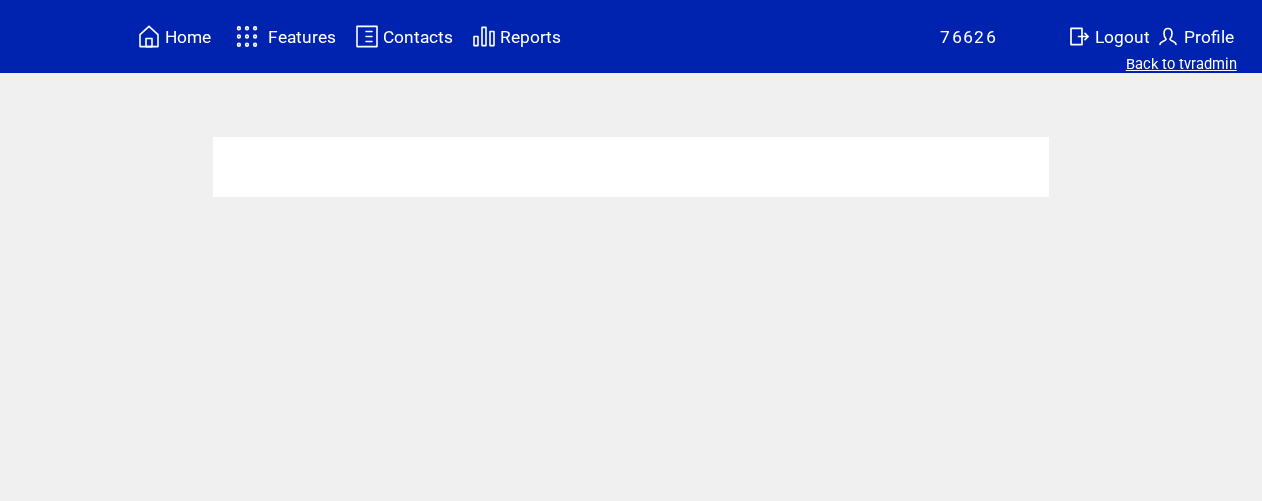 click on "Back to tvradmin" at bounding box center [1181, 64] 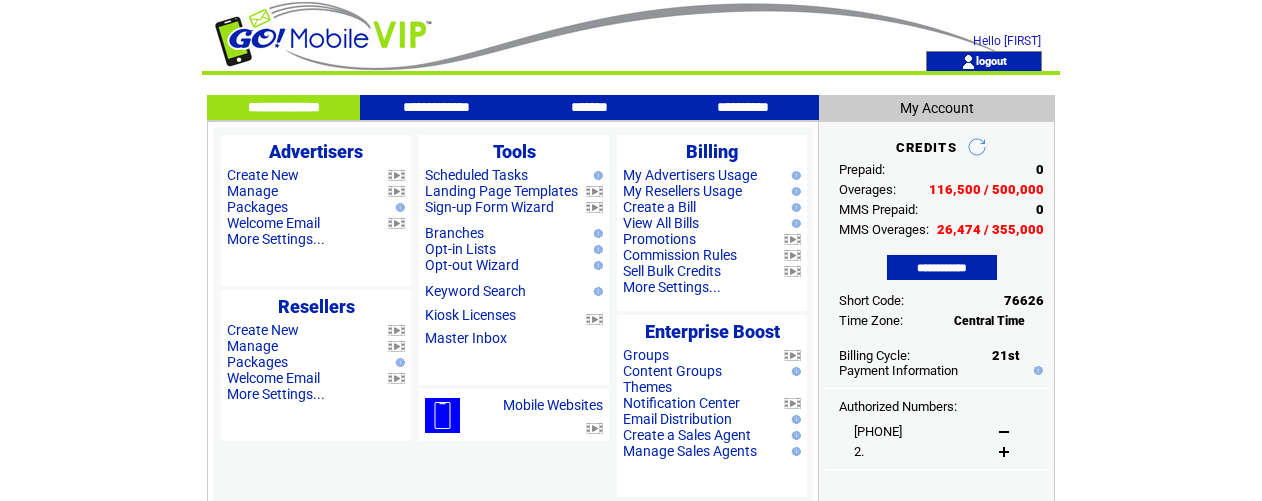 scroll, scrollTop: 0, scrollLeft: 0, axis: both 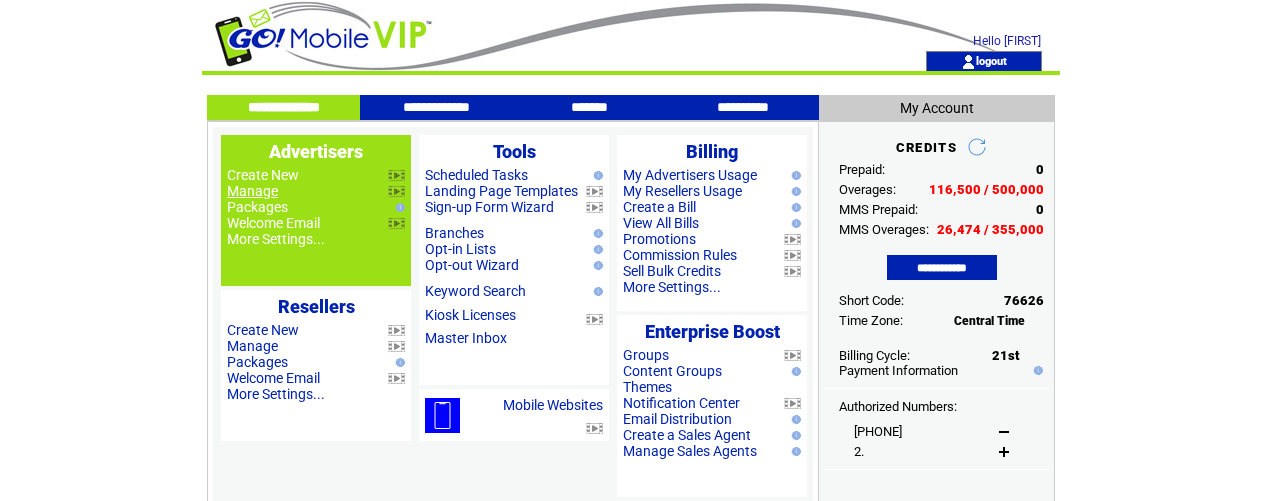 click on "Manage" at bounding box center [252, 191] 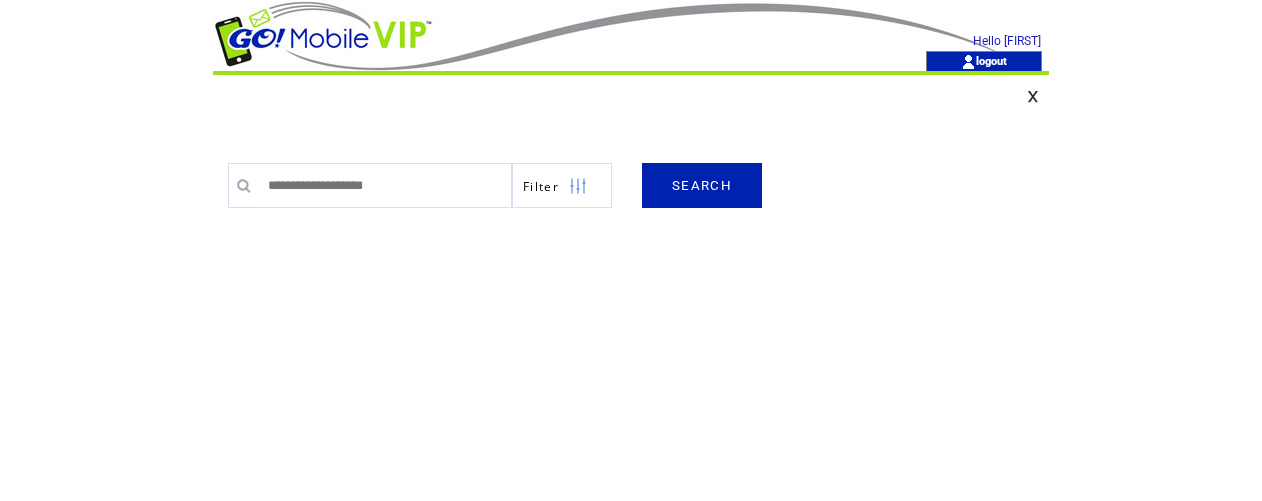 scroll, scrollTop: 0, scrollLeft: 0, axis: both 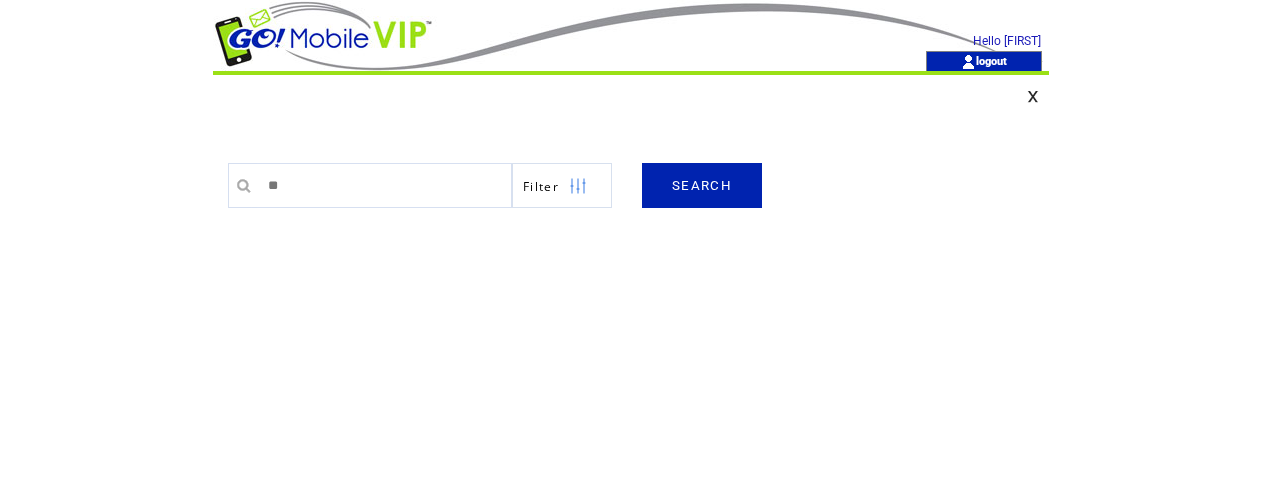 type on "**" 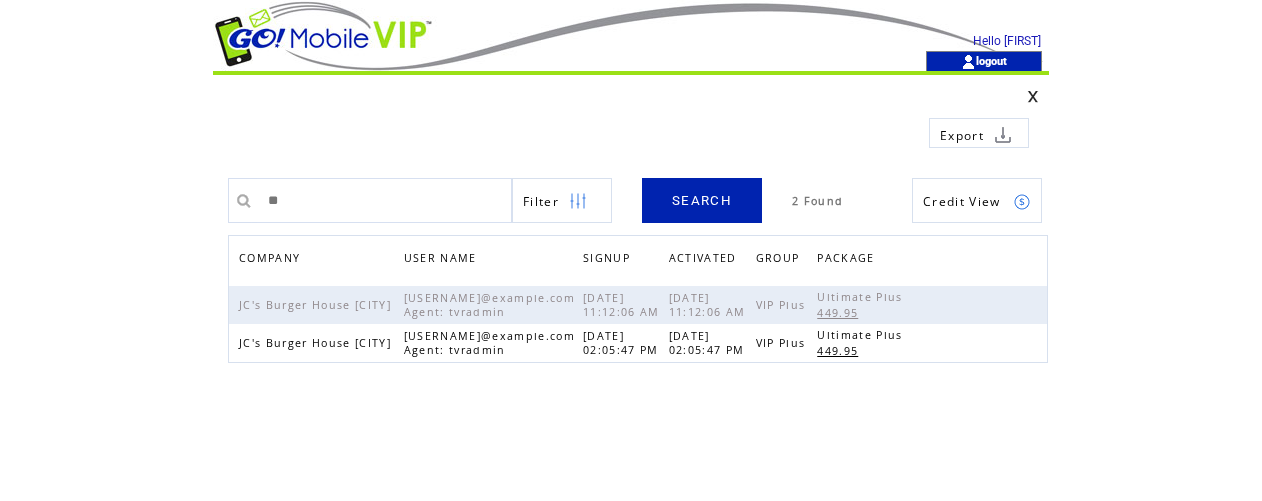 scroll, scrollTop: 0, scrollLeft: 0, axis: both 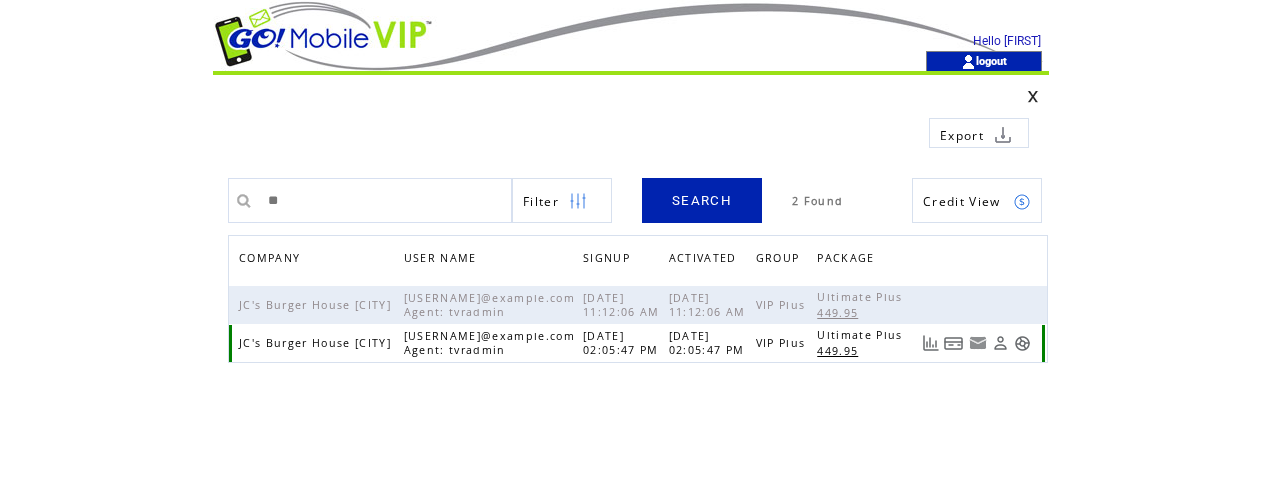 click at bounding box center [1022, 343] 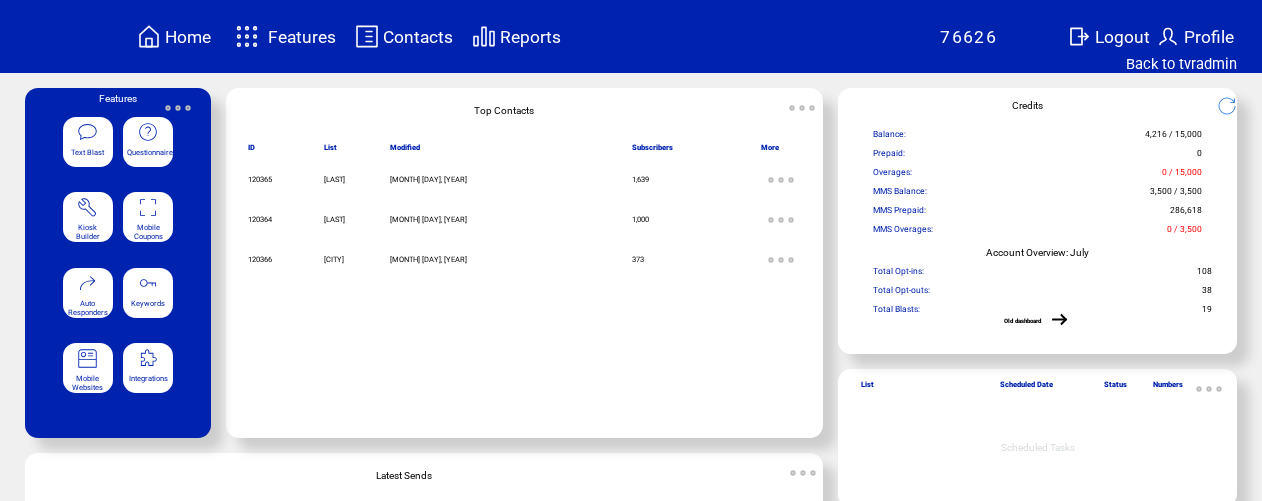 scroll, scrollTop: 0, scrollLeft: 0, axis: both 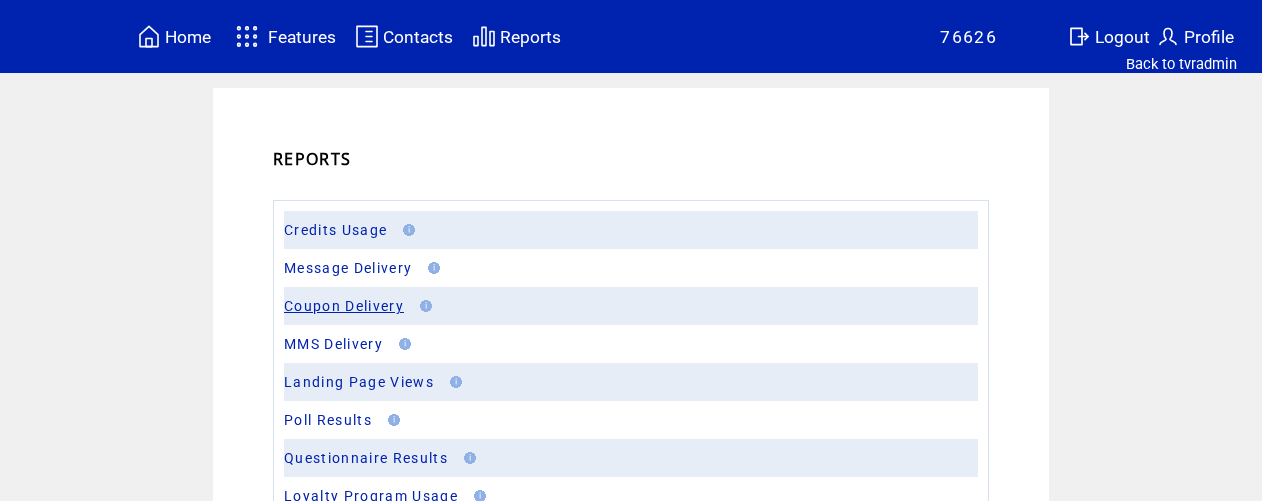 click on "Coupon Delivery" at bounding box center [344, 306] 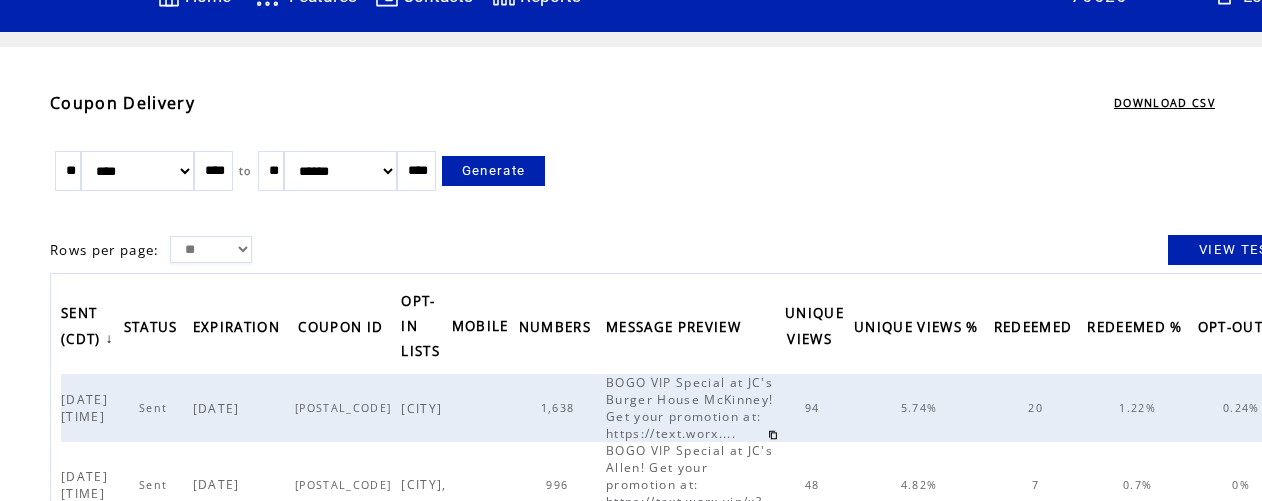 scroll, scrollTop: 0, scrollLeft: 0, axis: both 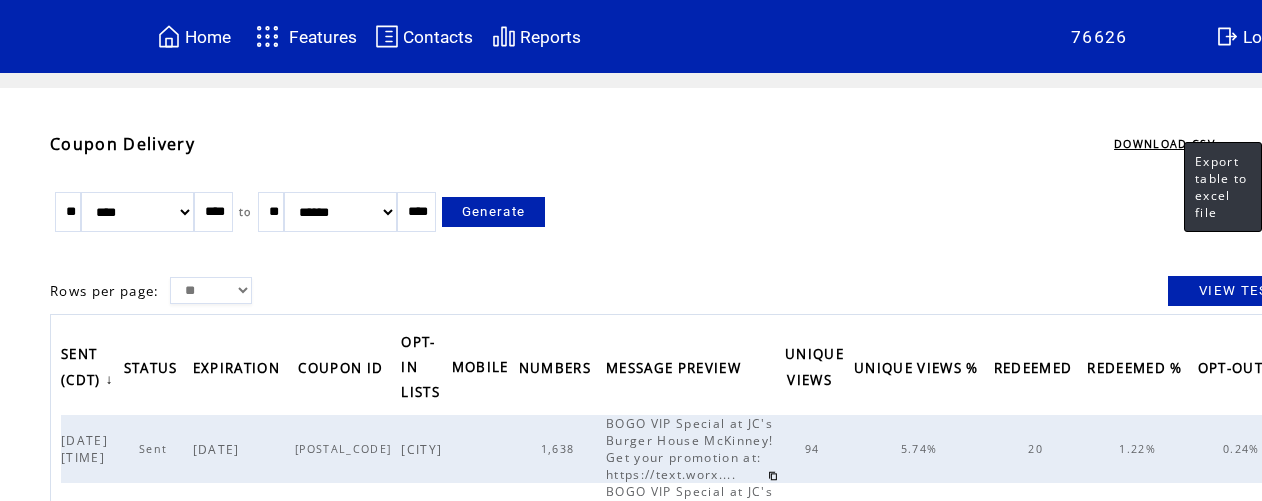 click on "DOWNLOAD CSV" at bounding box center [1164, 144] 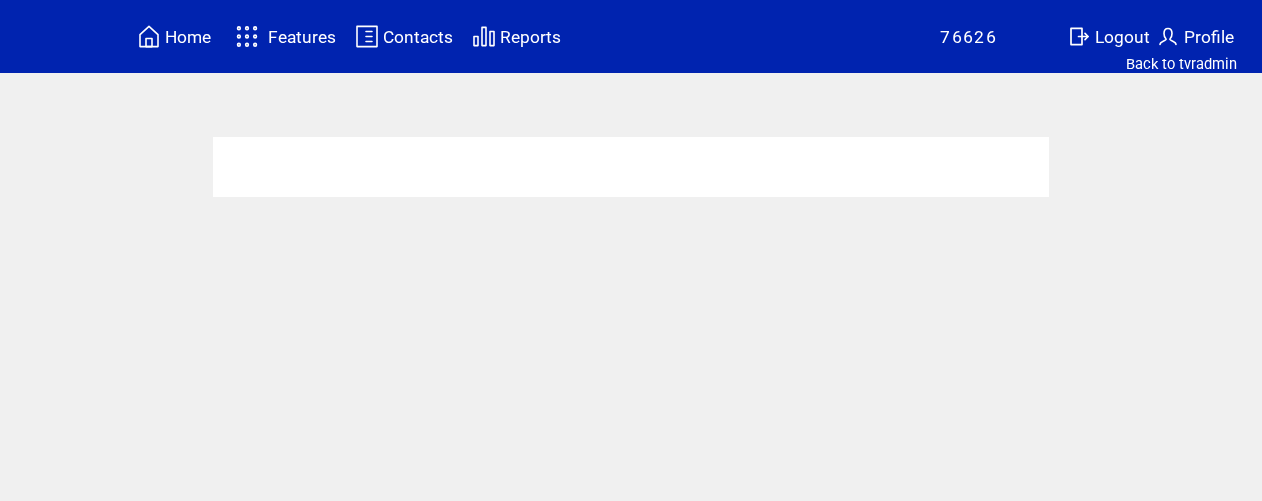 scroll, scrollTop: 0, scrollLeft: 0, axis: both 